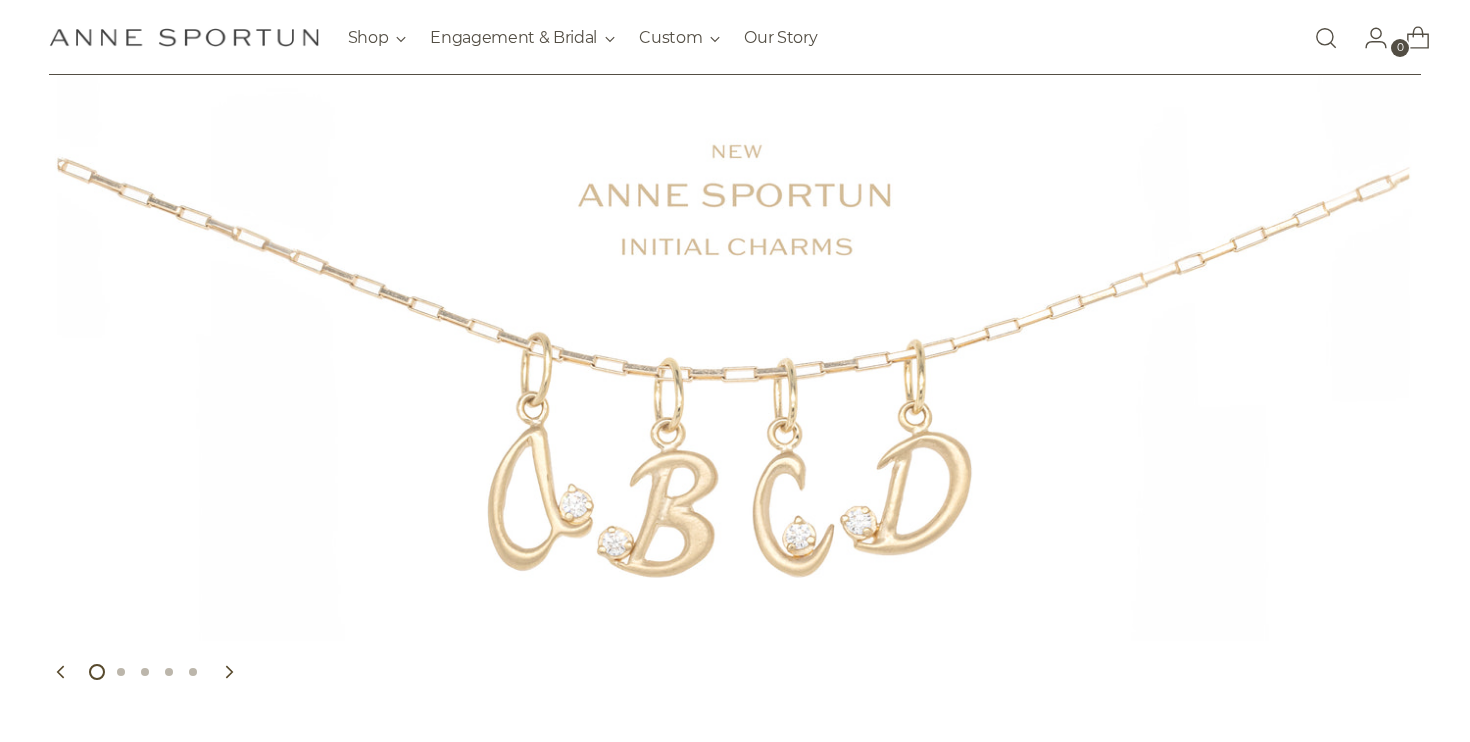 scroll, scrollTop: 0, scrollLeft: 0, axis: both 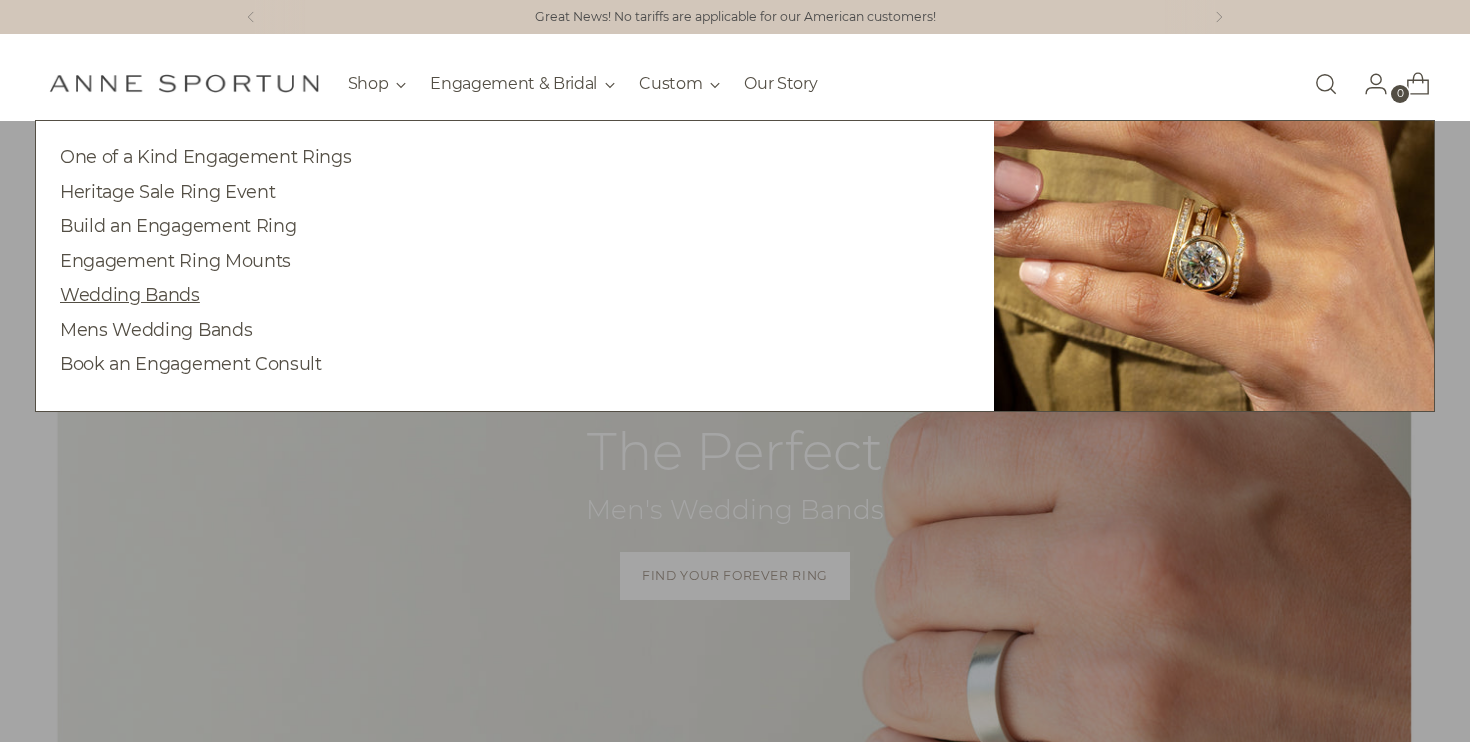 click on "Wedding Bands" at bounding box center [130, 294] 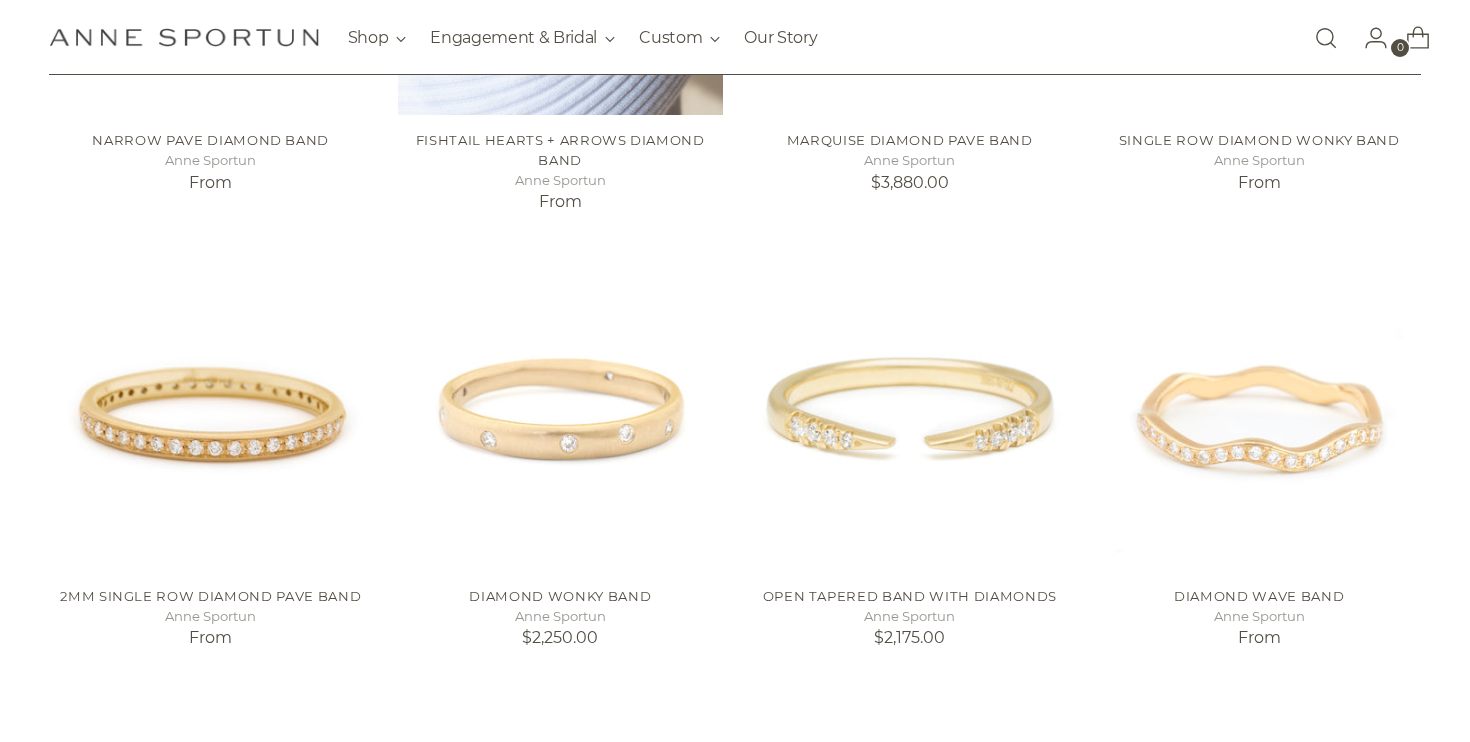 scroll, scrollTop: 1170, scrollLeft: 0, axis: vertical 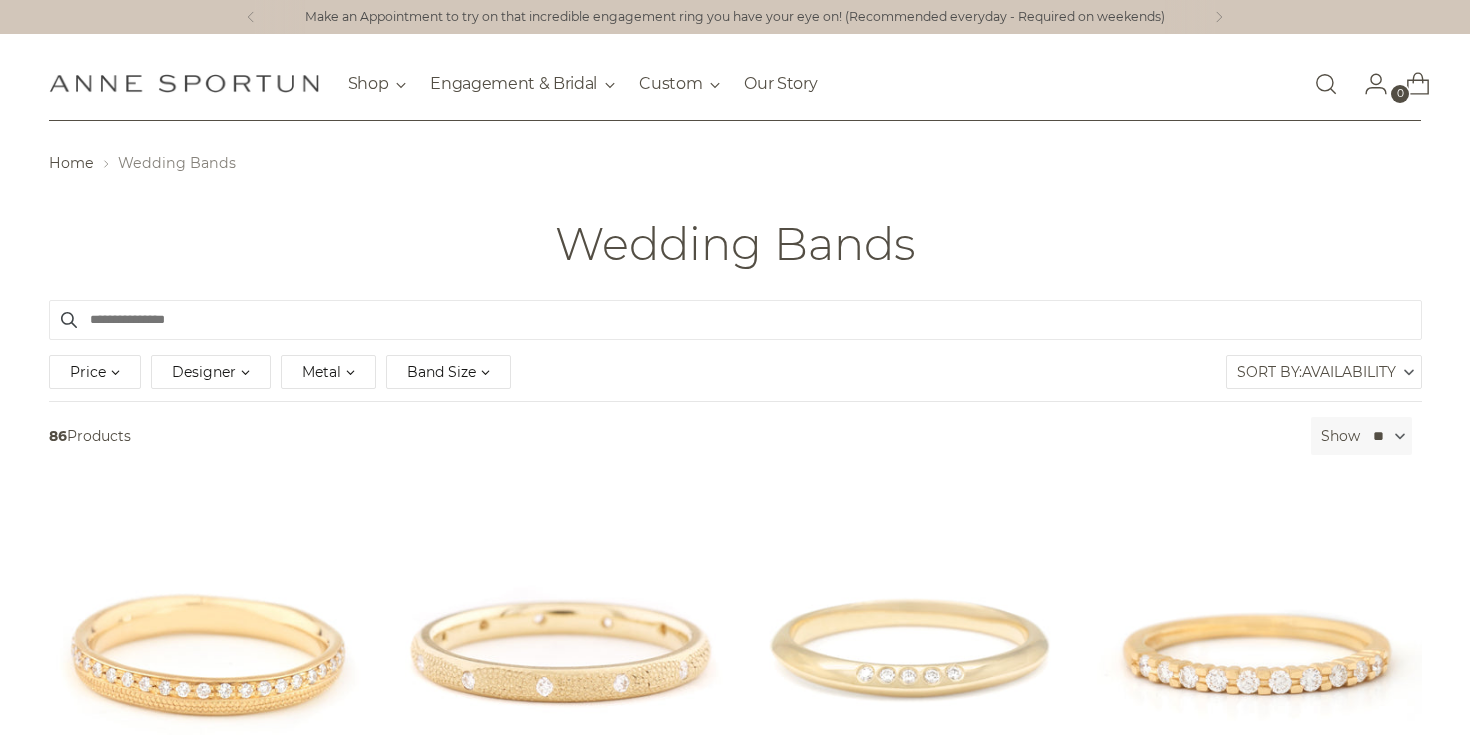 click on "Metal" at bounding box center [328, 372] 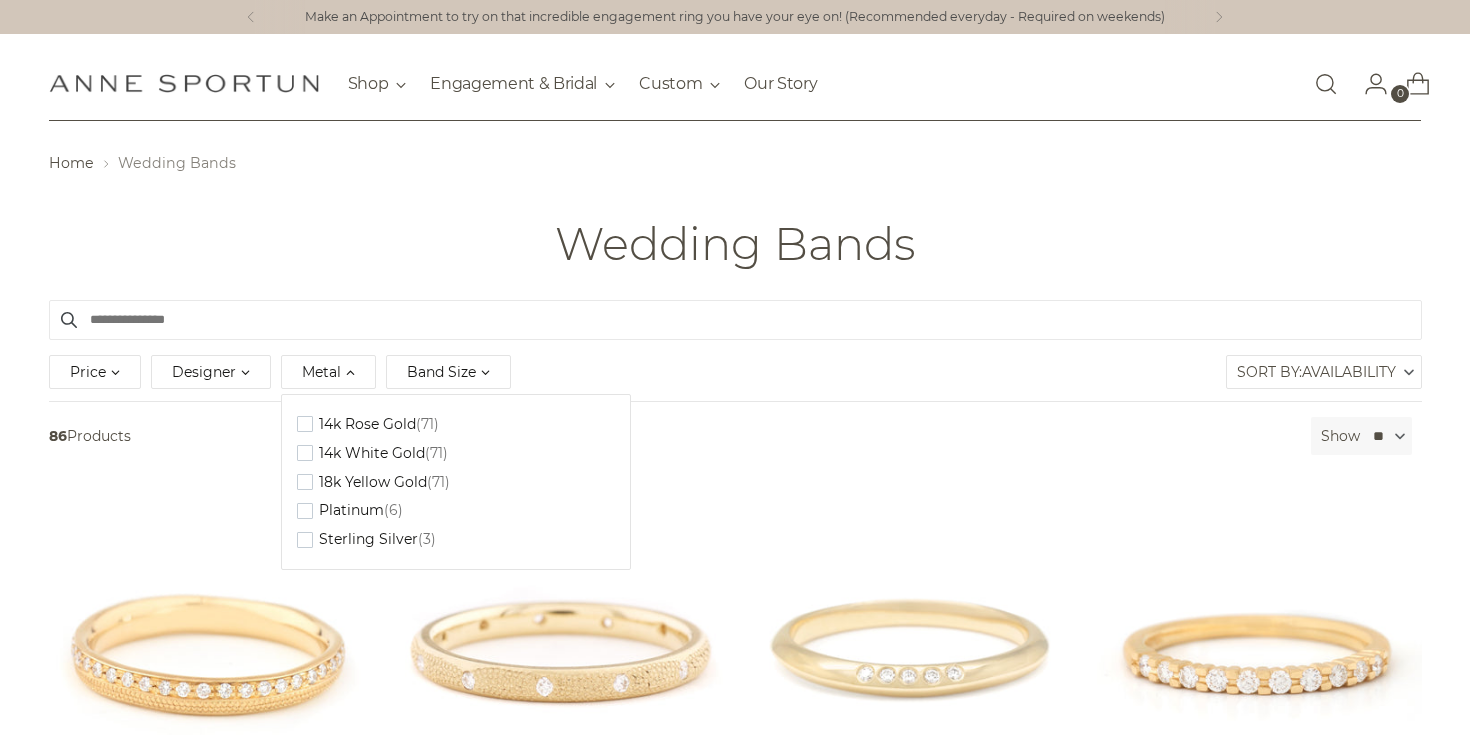 click on "Metal" at bounding box center [328, 372] 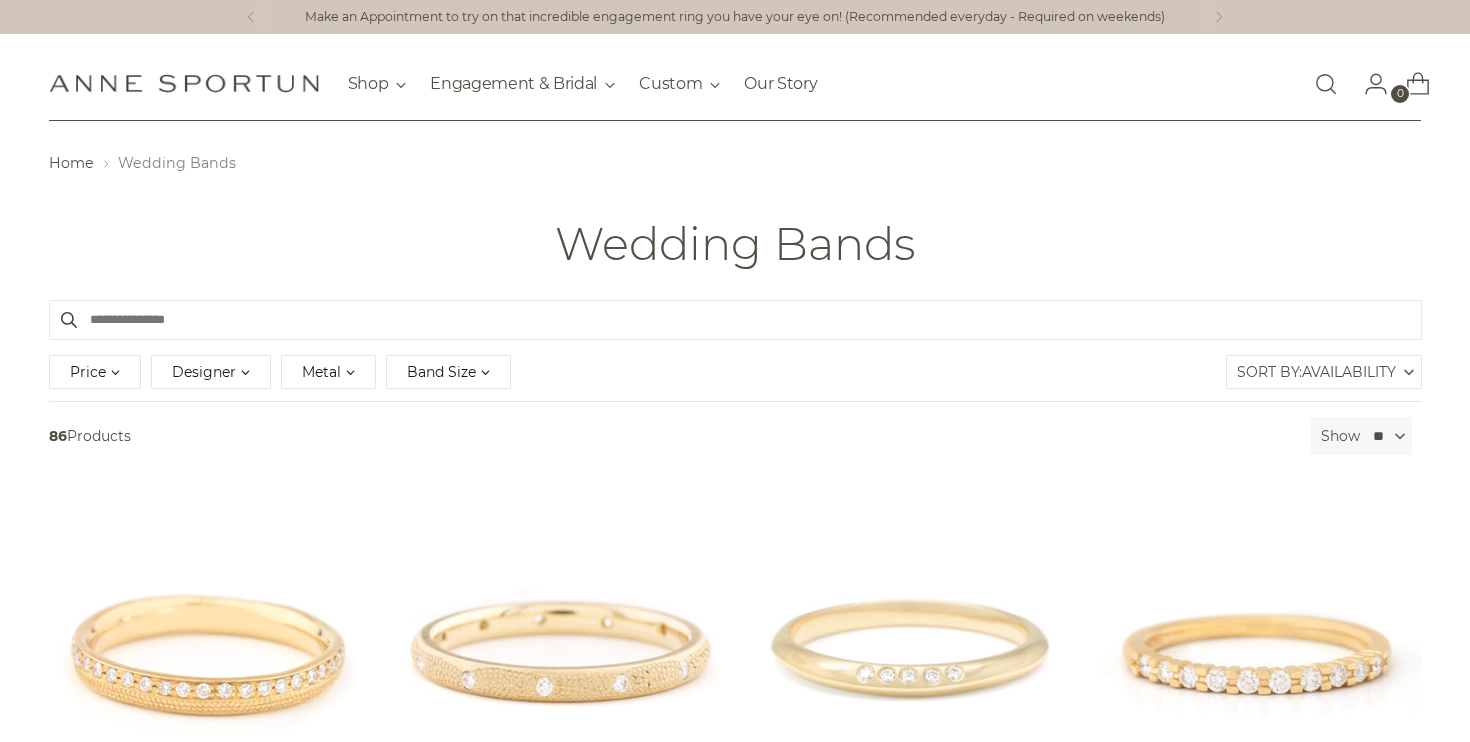 click on "Designer" at bounding box center [211, 372] 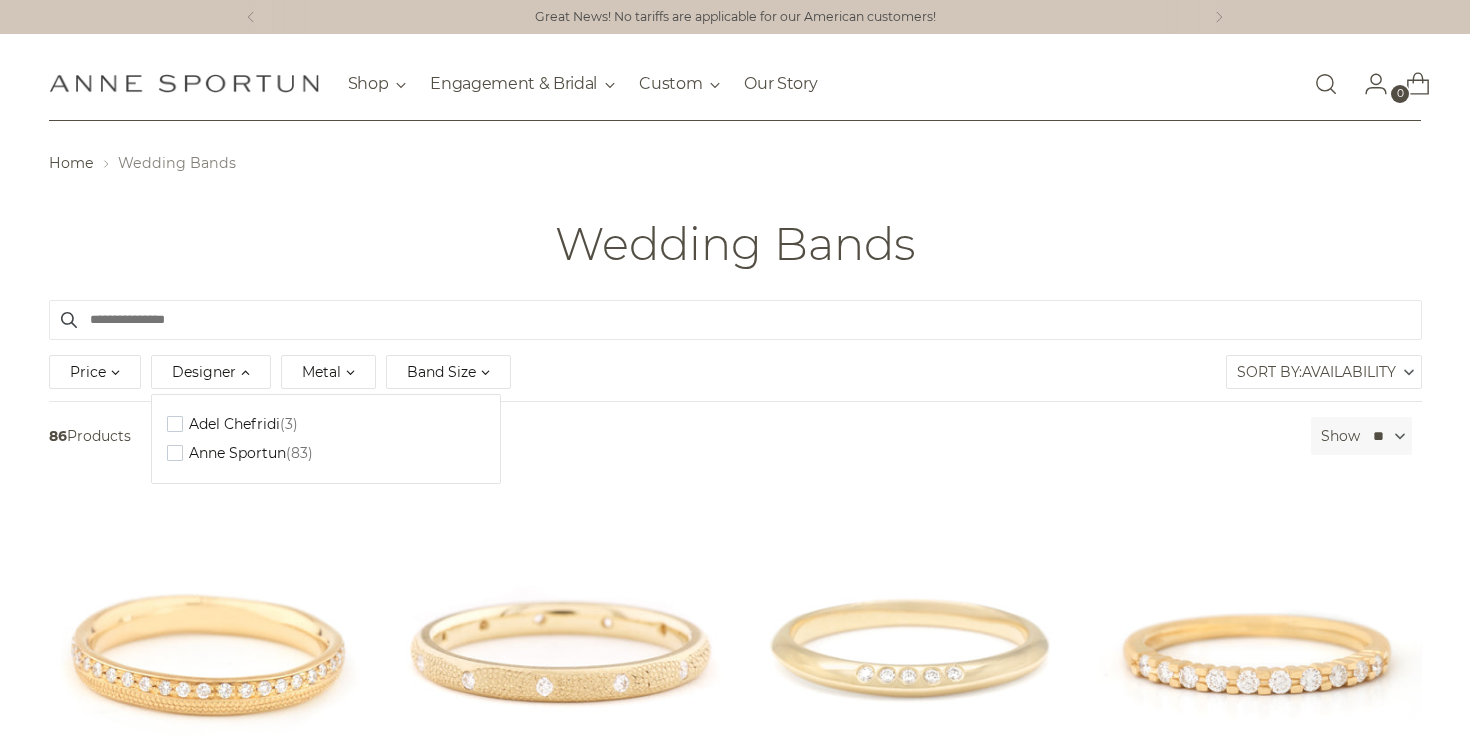 click on "Designer" at bounding box center (211, 372) 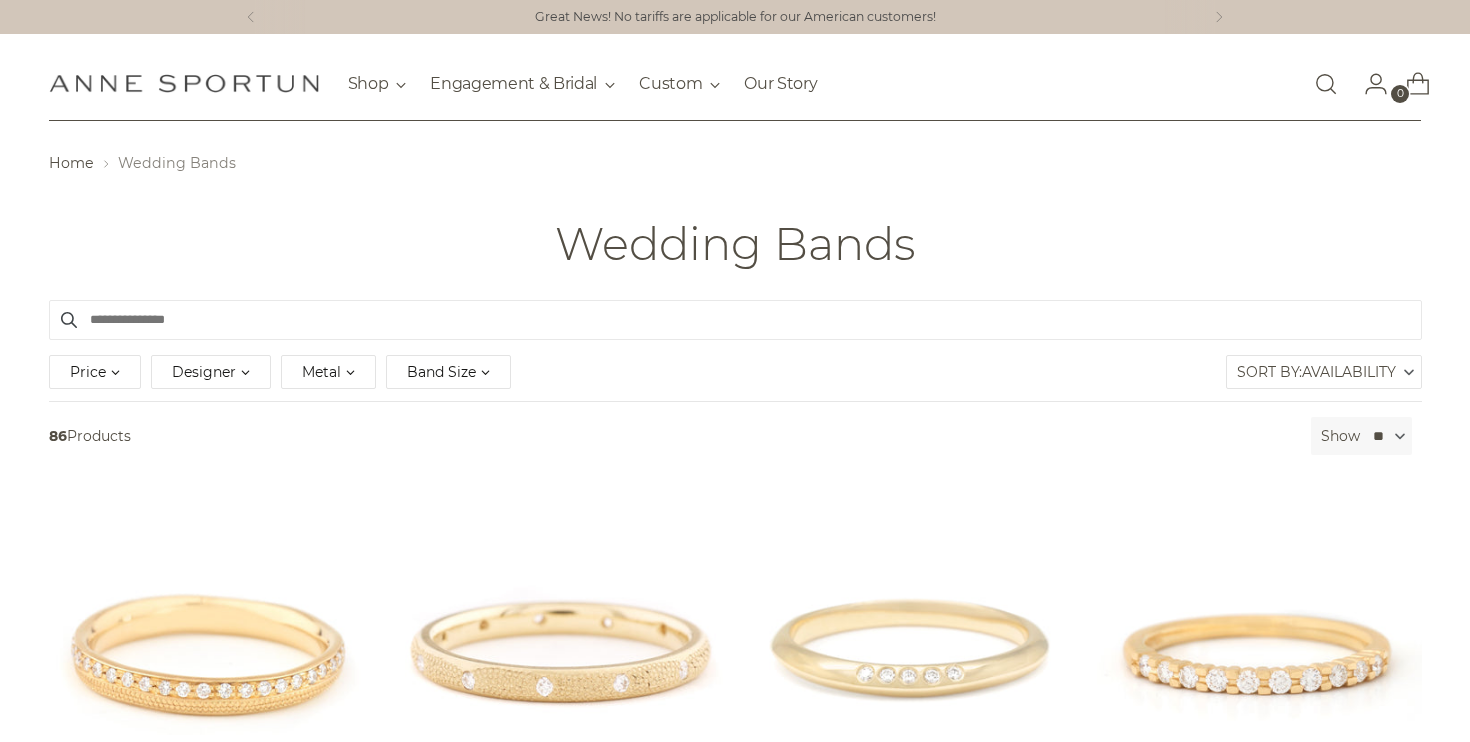 click on "Metal" at bounding box center [321, 372] 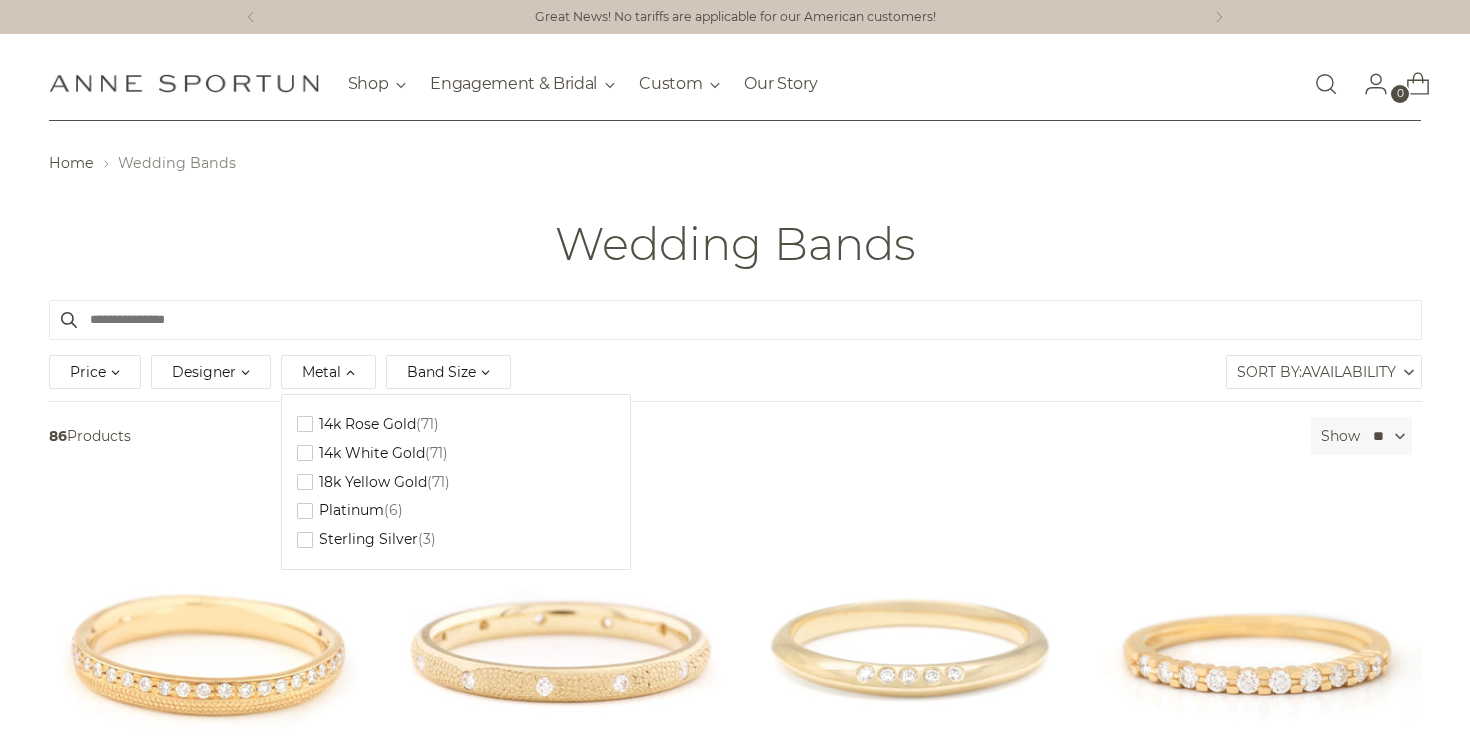 click on "Metal" at bounding box center [321, 372] 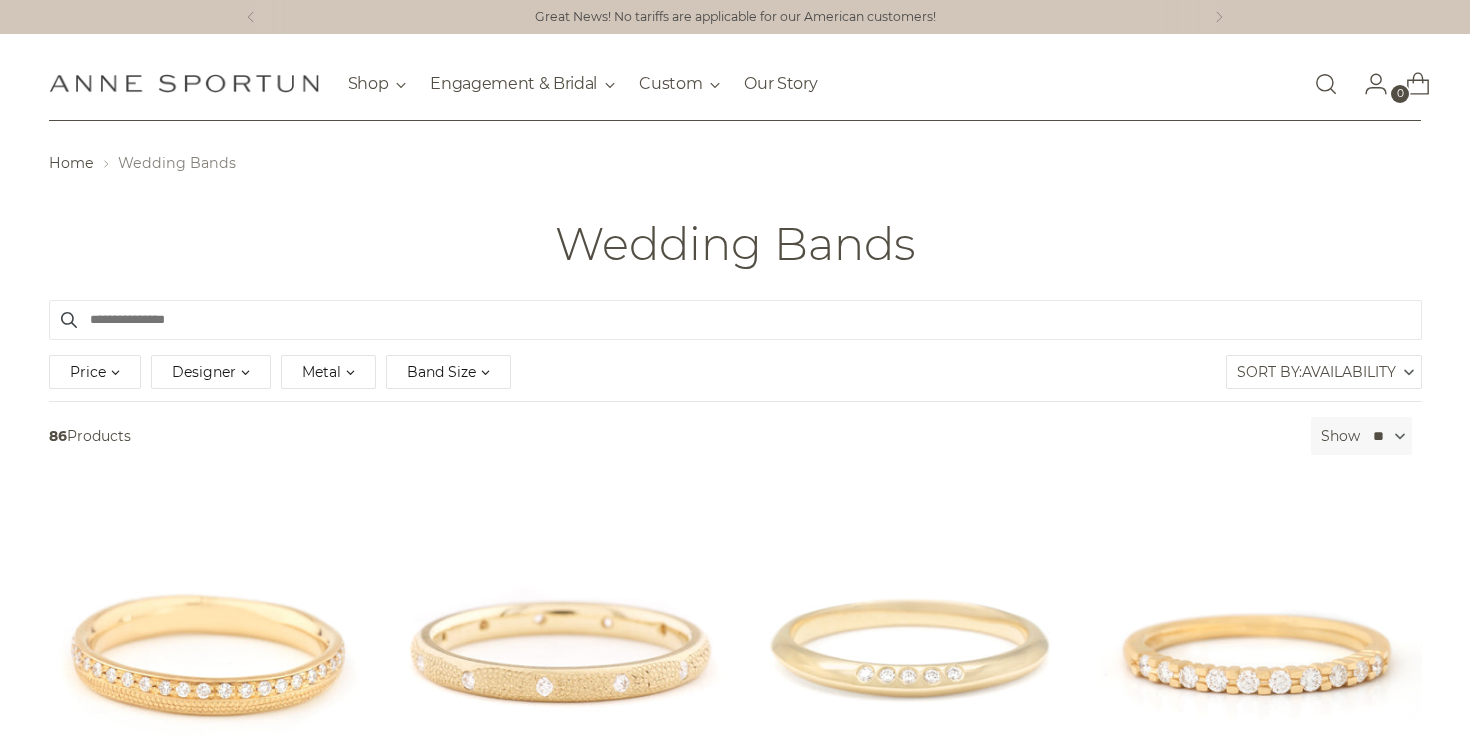 scroll, scrollTop: 10, scrollLeft: 0, axis: vertical 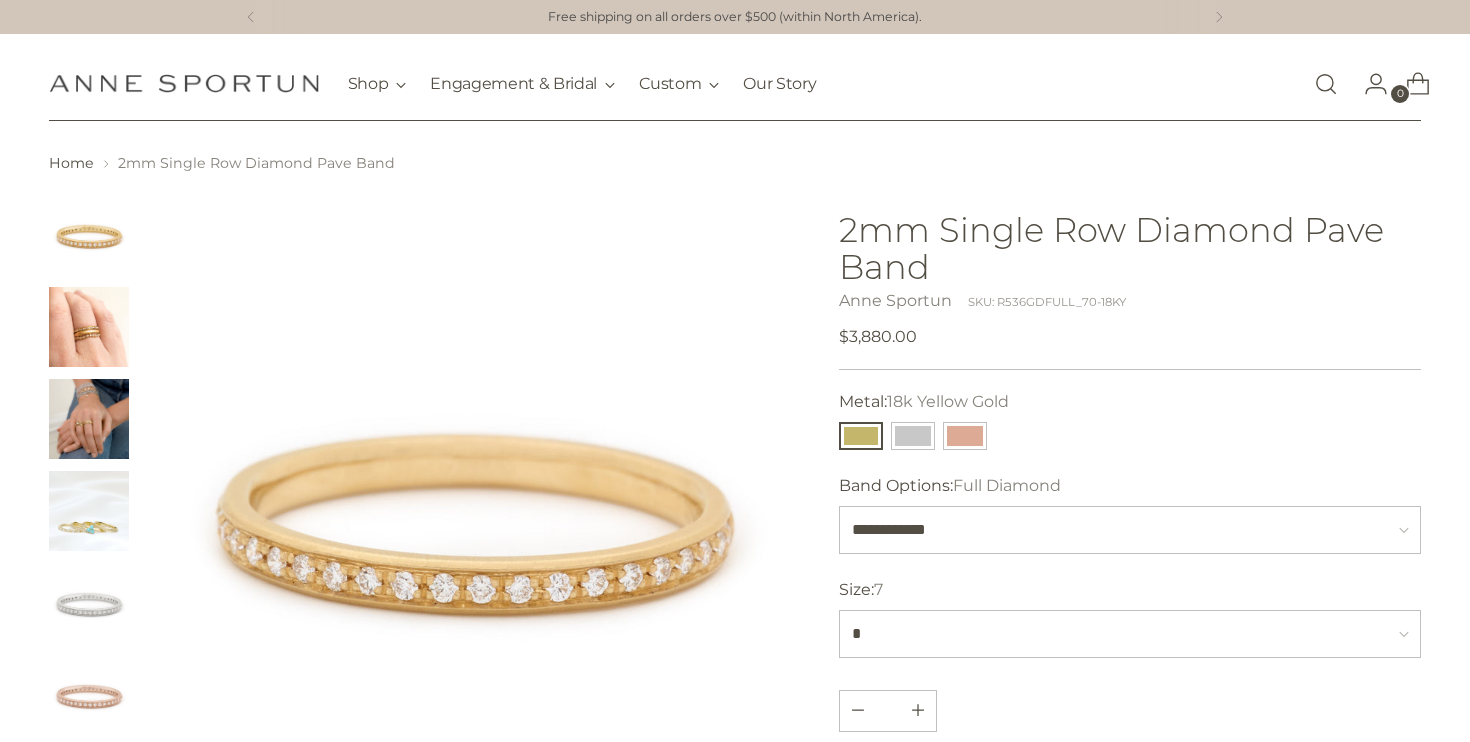 click at bounding box center [89, 419] 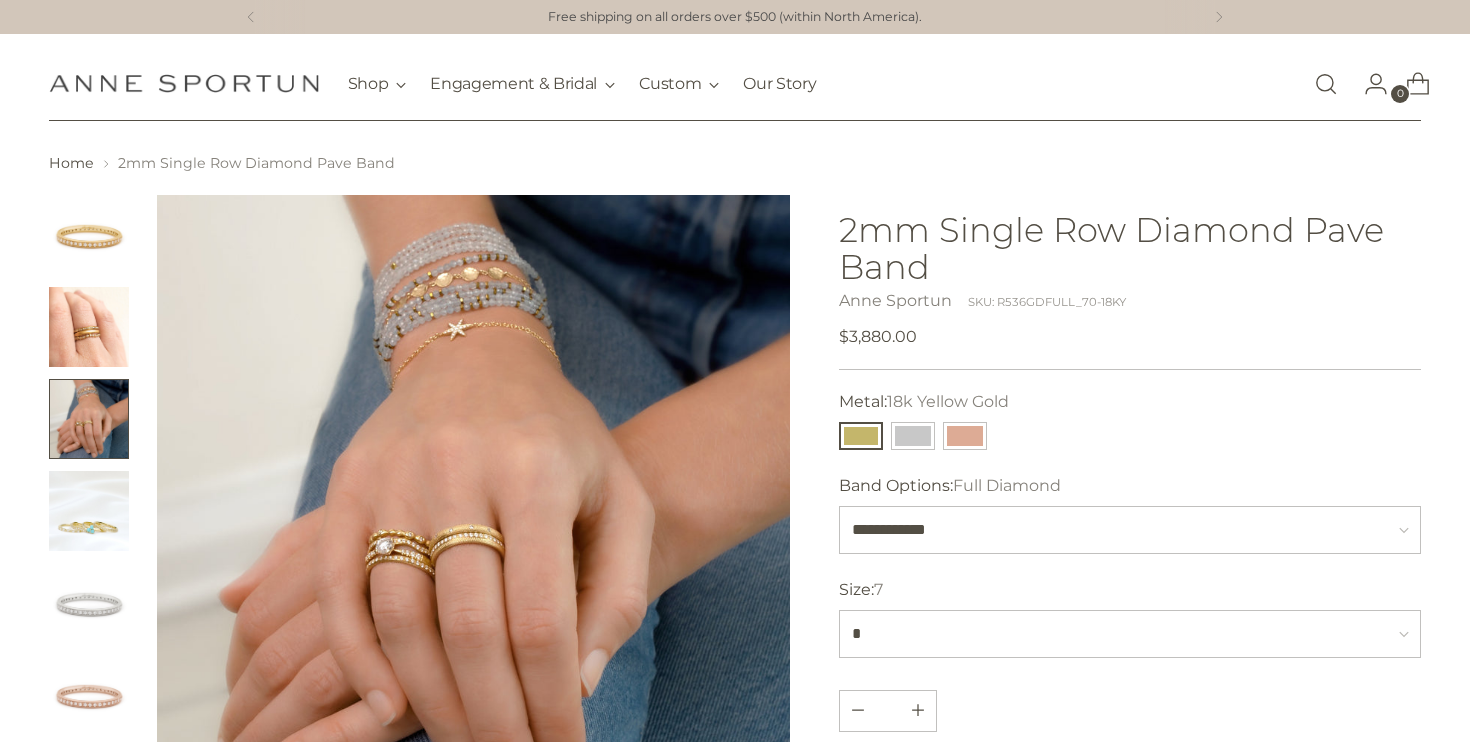 click at bounding box center (89, 327) 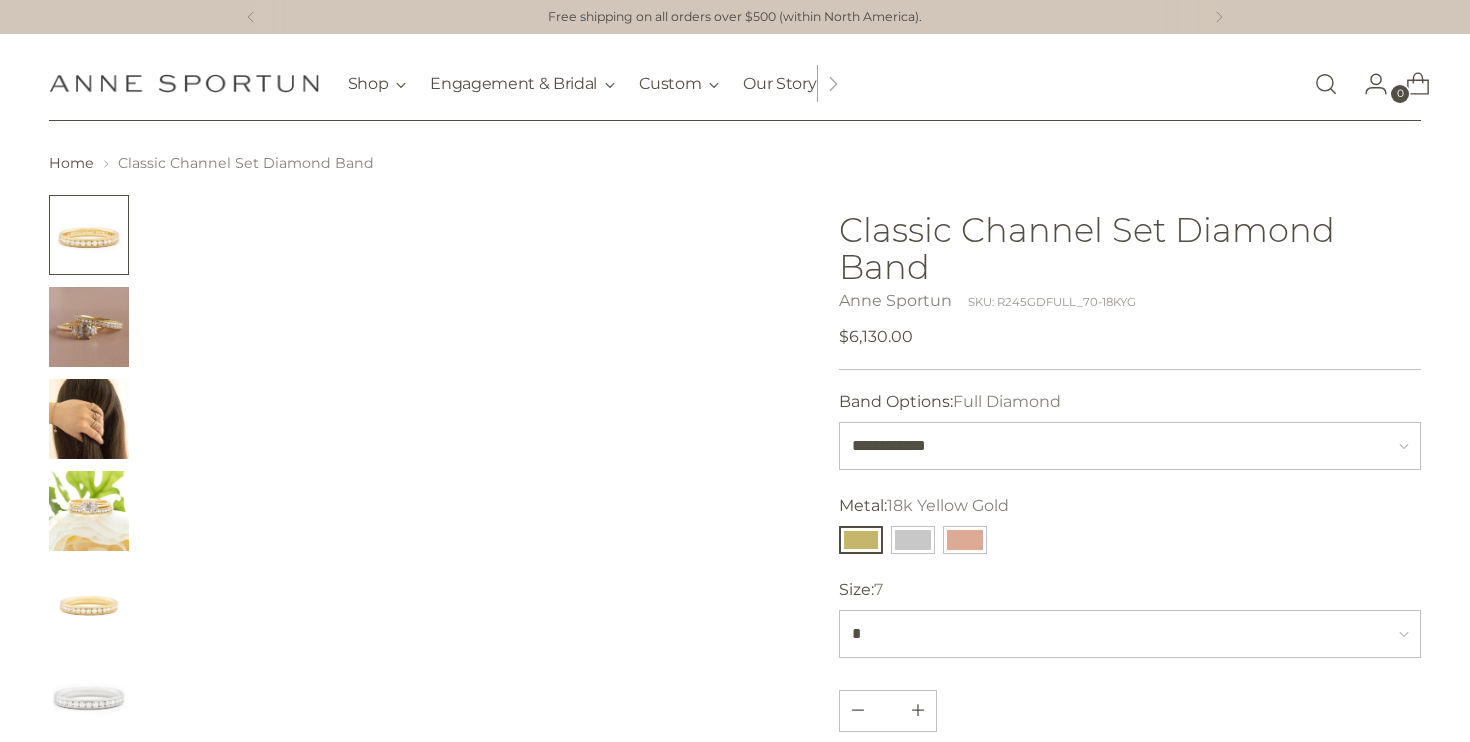 scroll, scrollTop: 0, scrollLeft: 0, axis: both 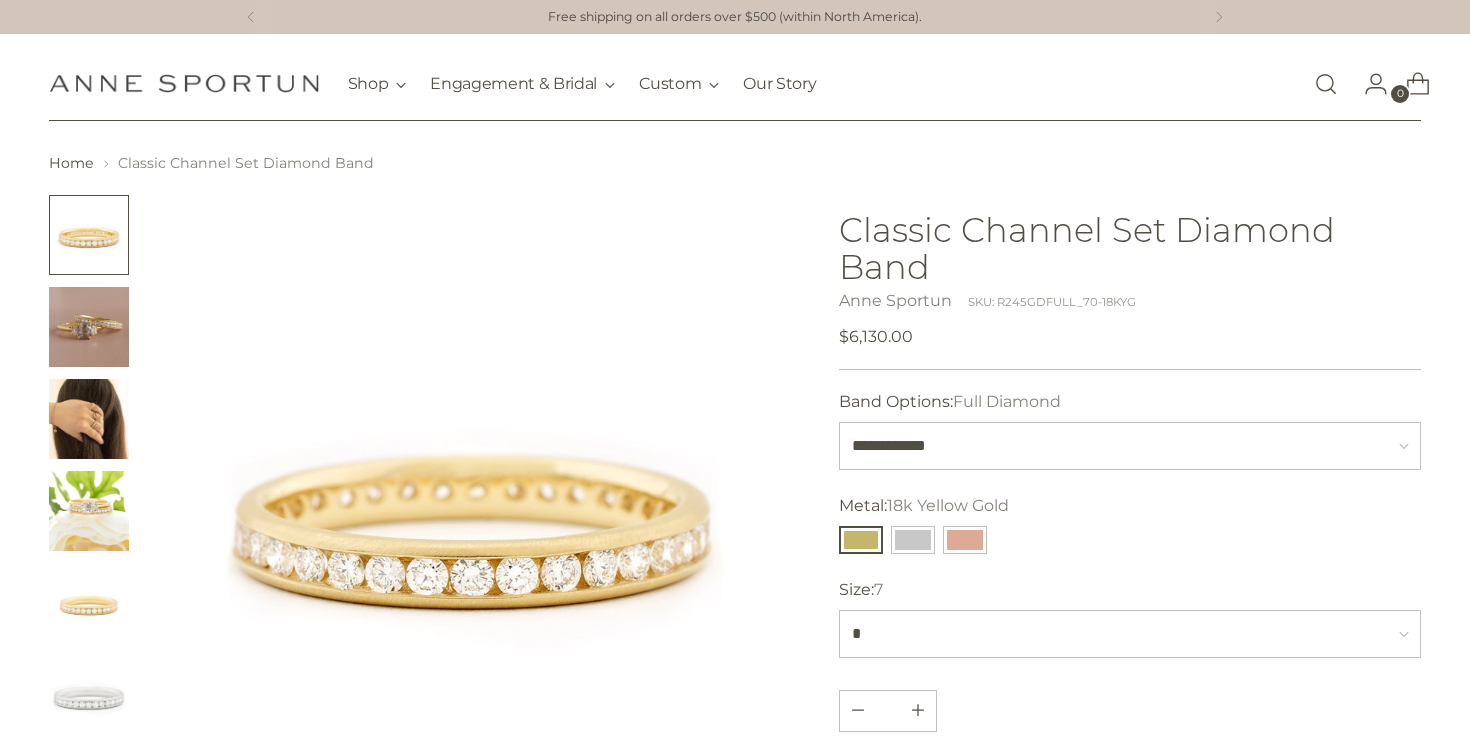 click at bounding box center [89, 327] 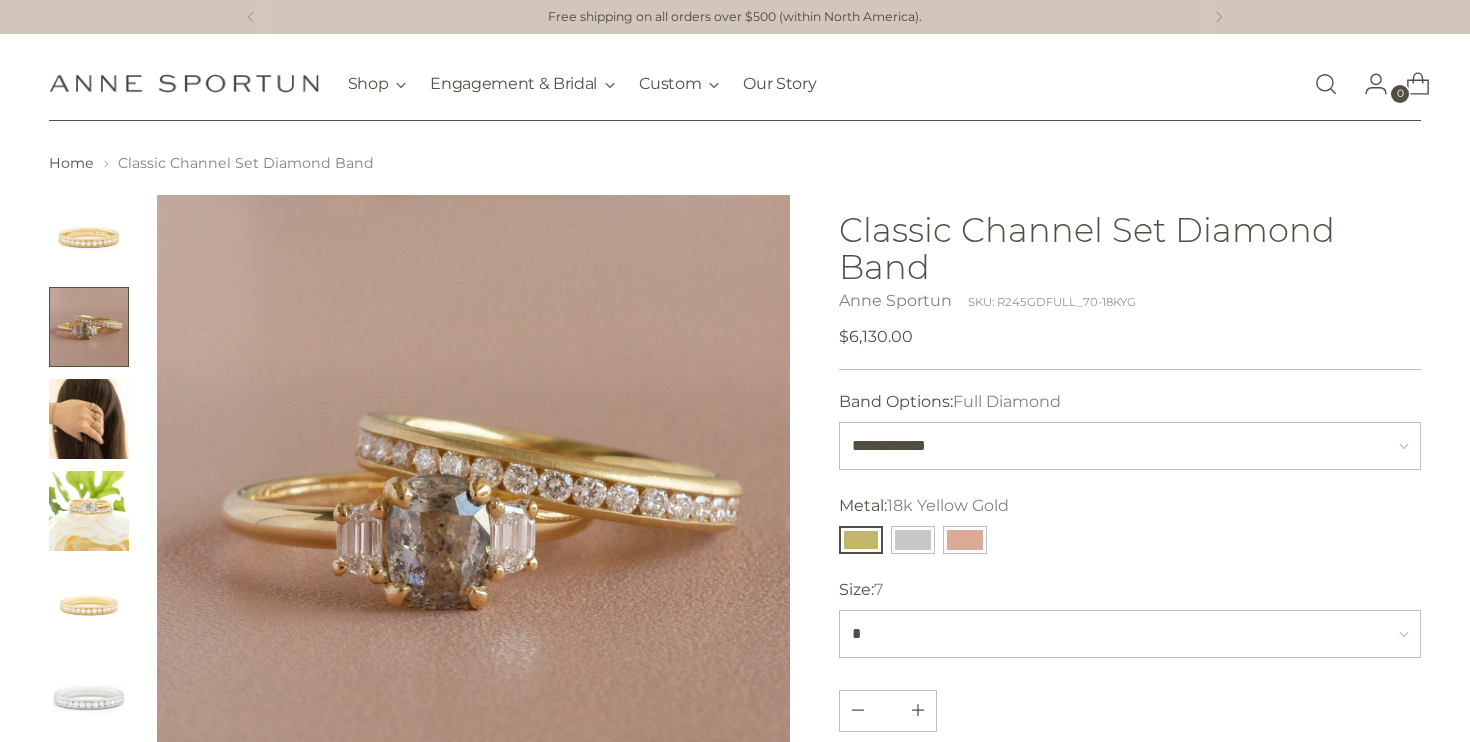 click at bounding box center [89, 419] 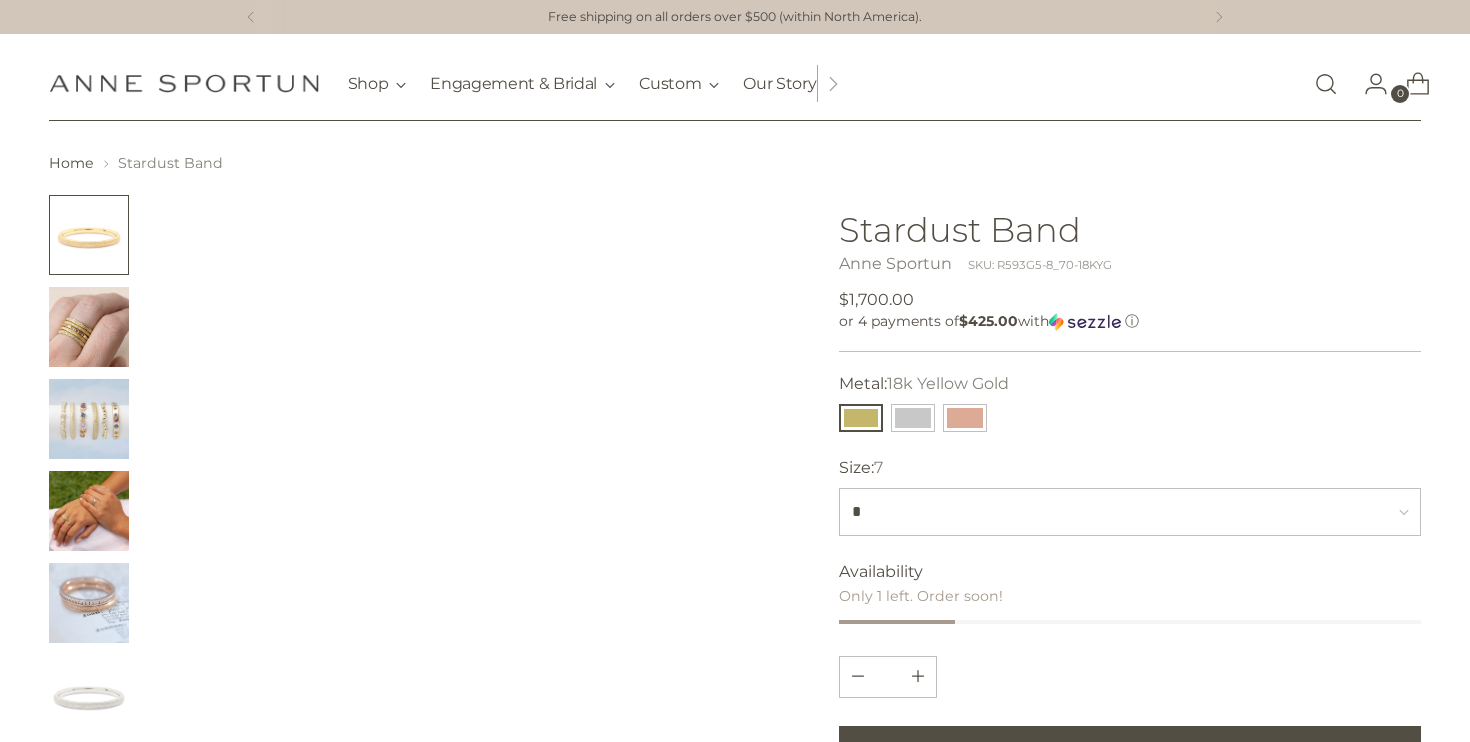 scroll, scrollTop: 0, scrollLeft: 0, axis: both 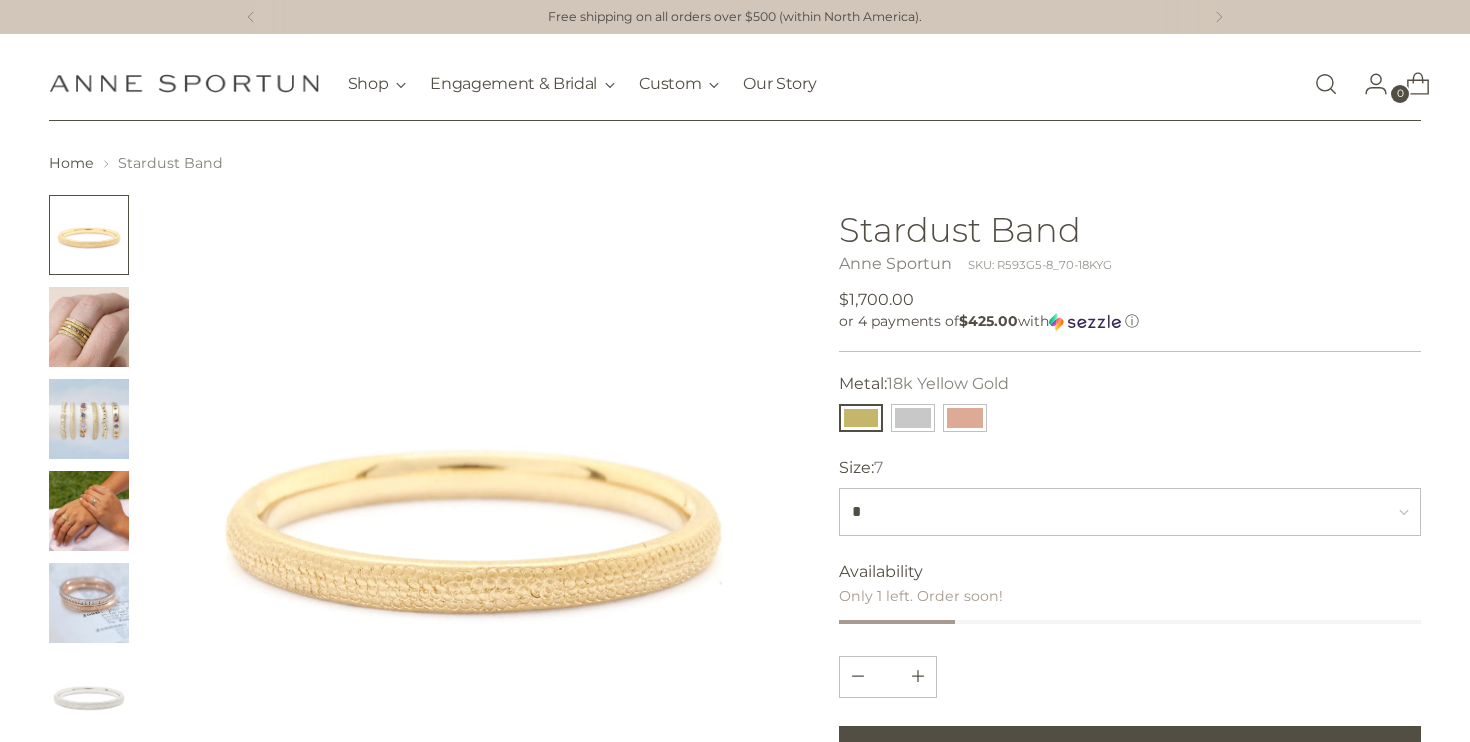click at bounding box center [89, 511] 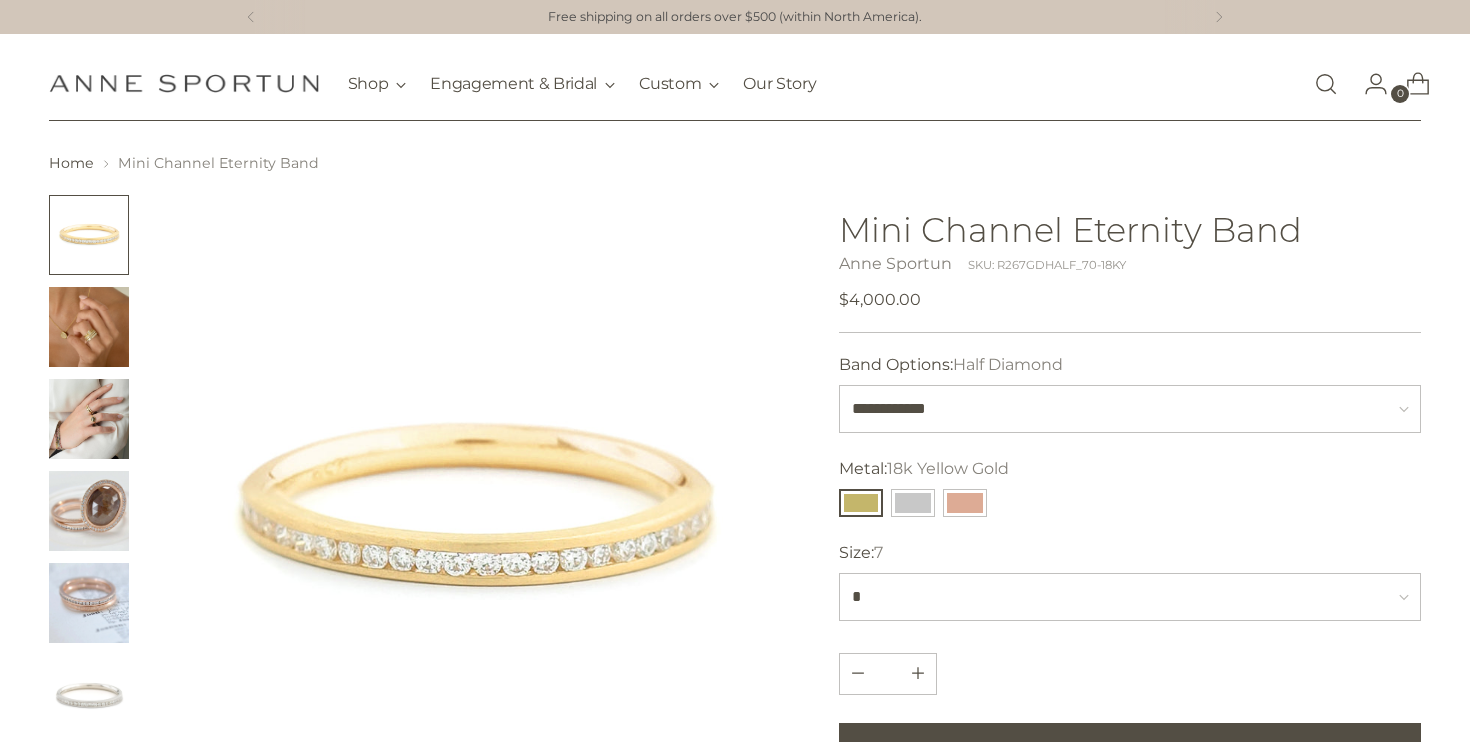 scroll, scrollTop: 0, scrollLeft: 0, axis: both 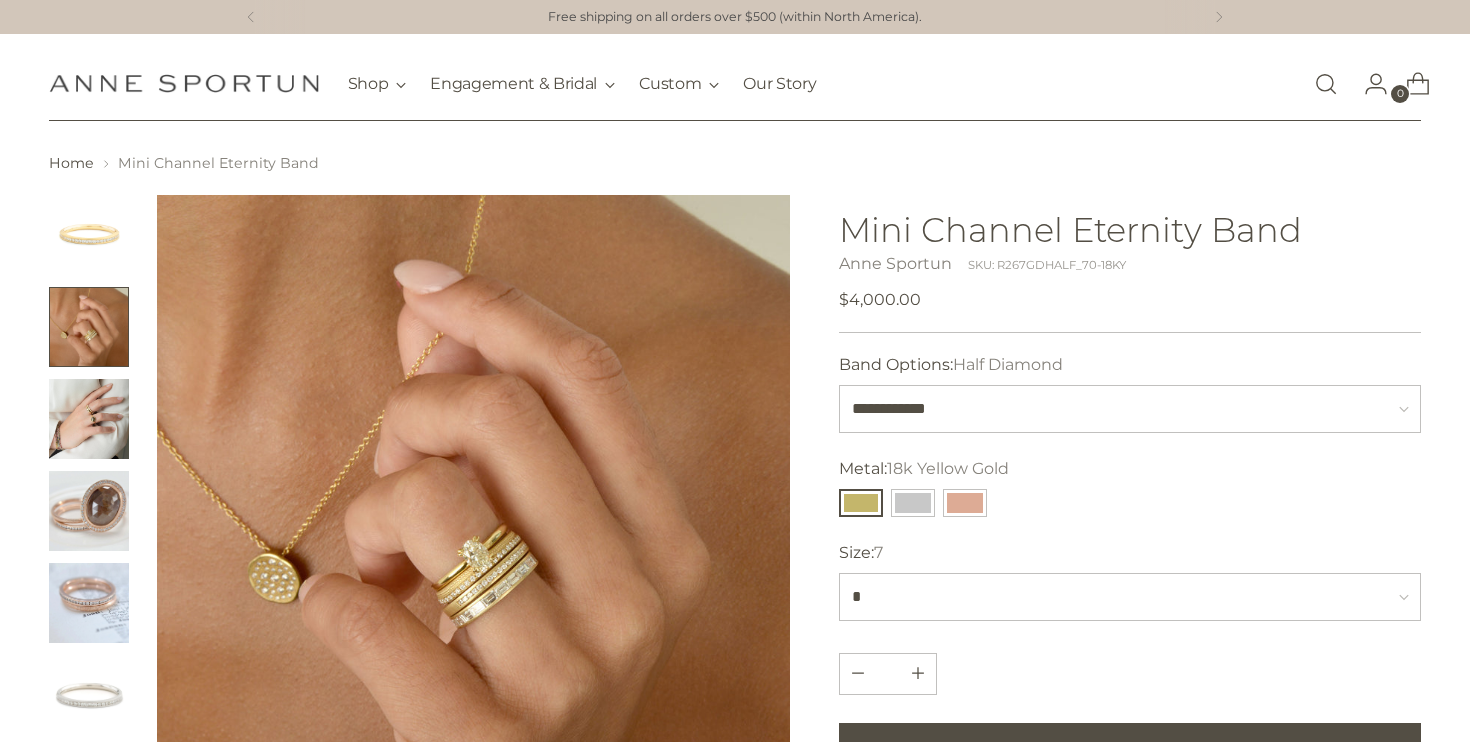 click at bounding box center [89, 419] 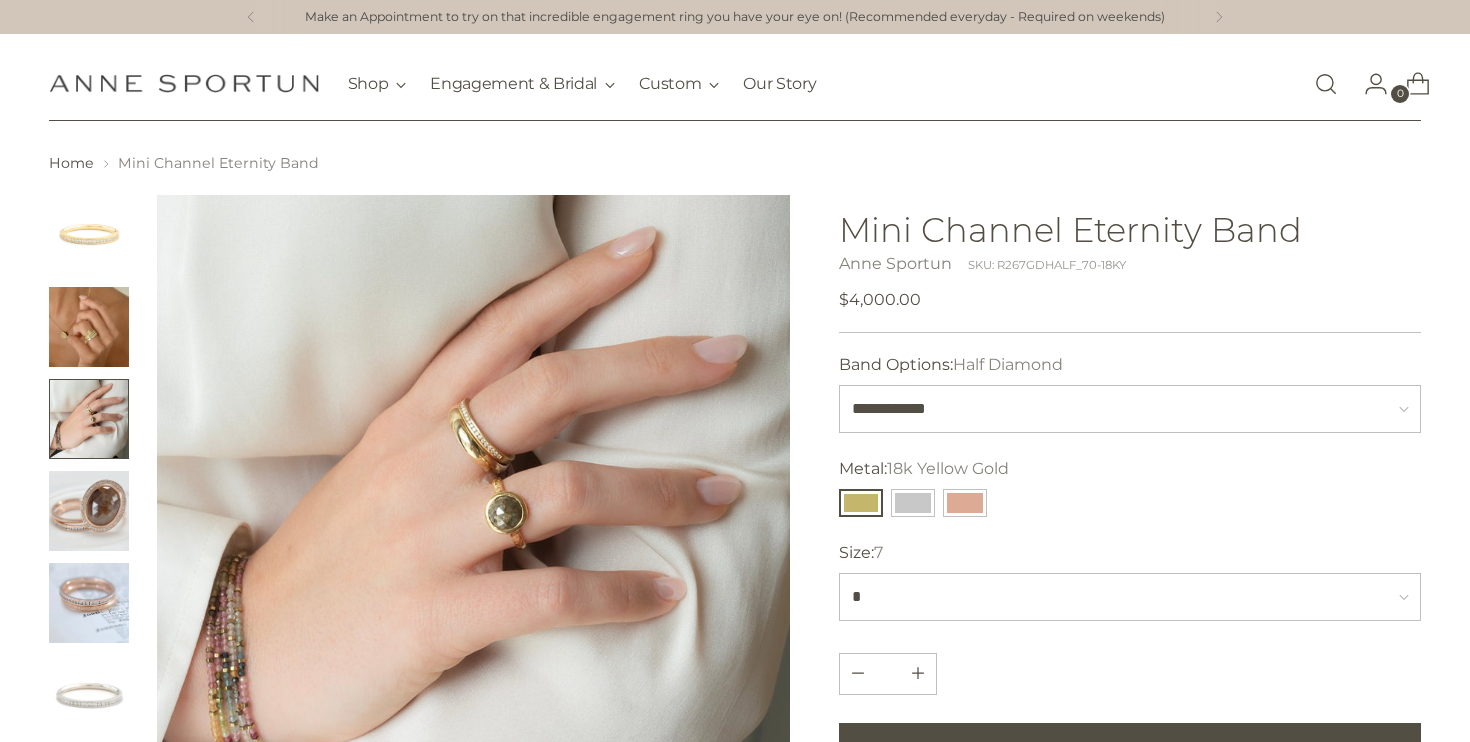 click at bounding box center [89, 511] 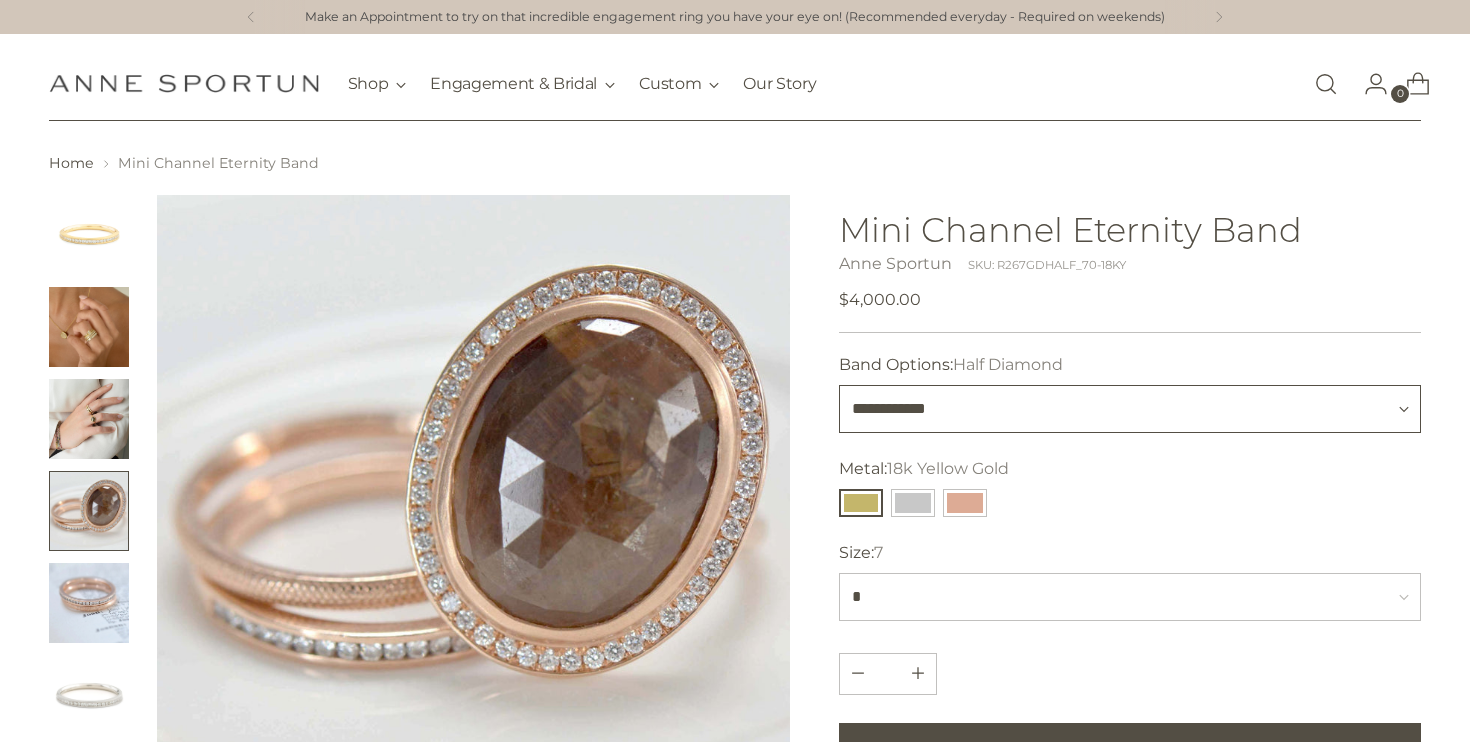 click on "**********" at bounding box center [1130, 409] 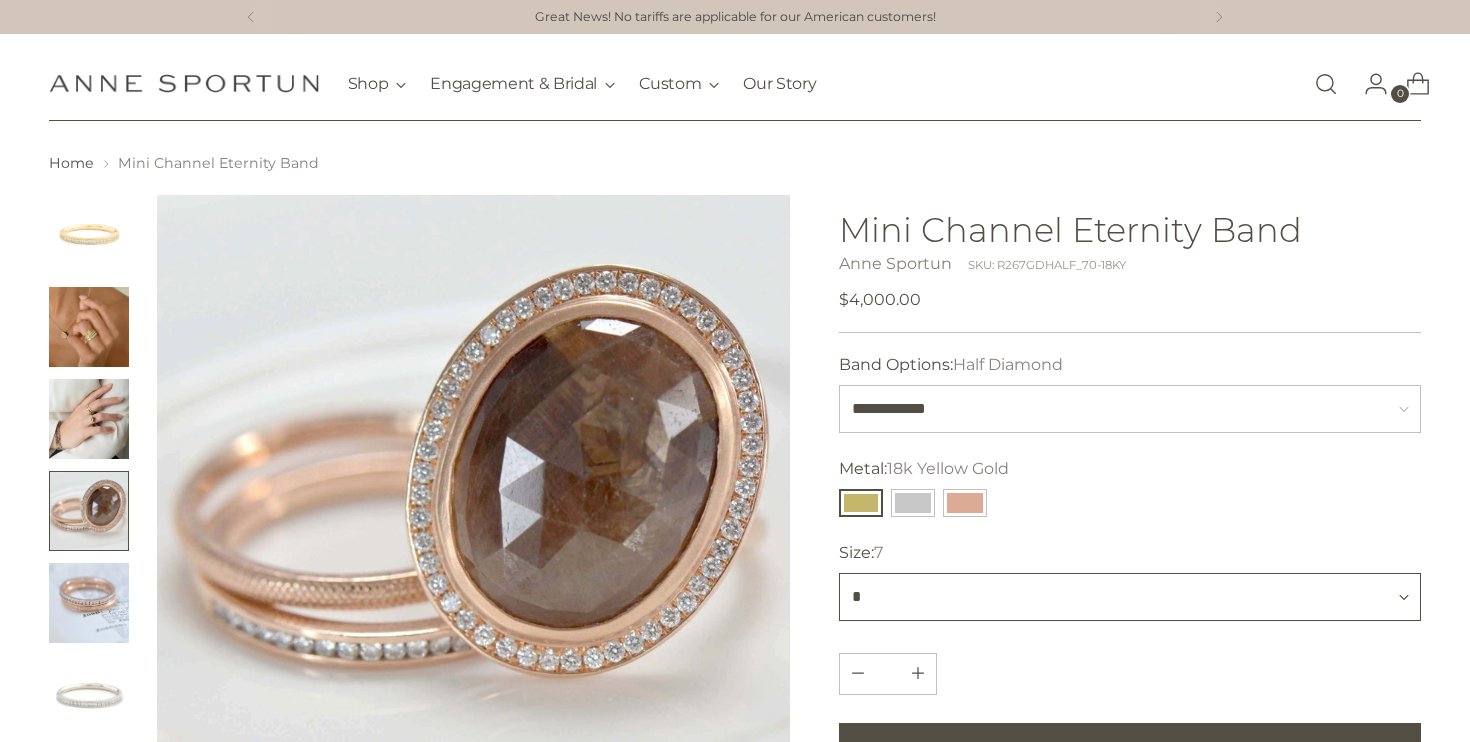 click on "* * *** * *** *** * ***" at bounding box center [1130, 597] 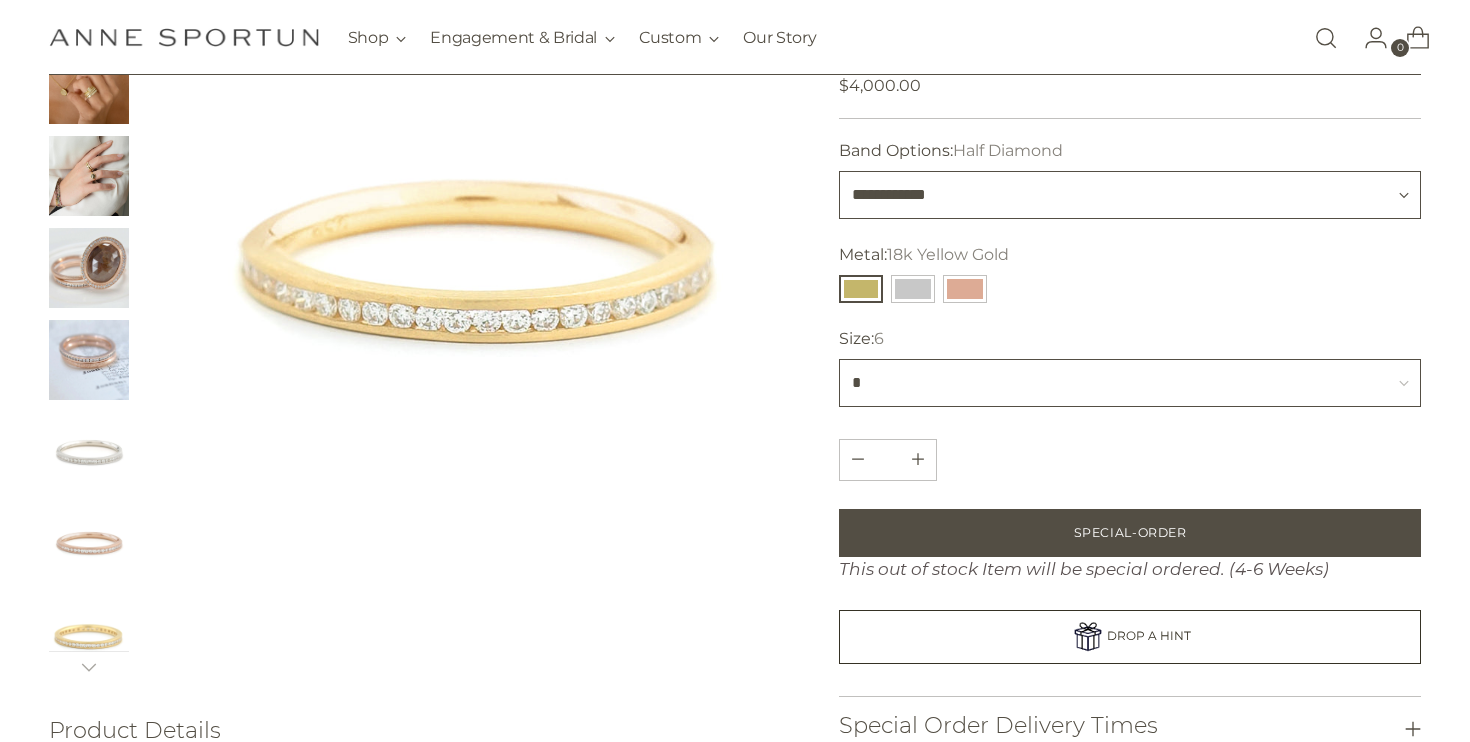 scroll, scrollTop: 0, scrollLeft: 0, axis: both 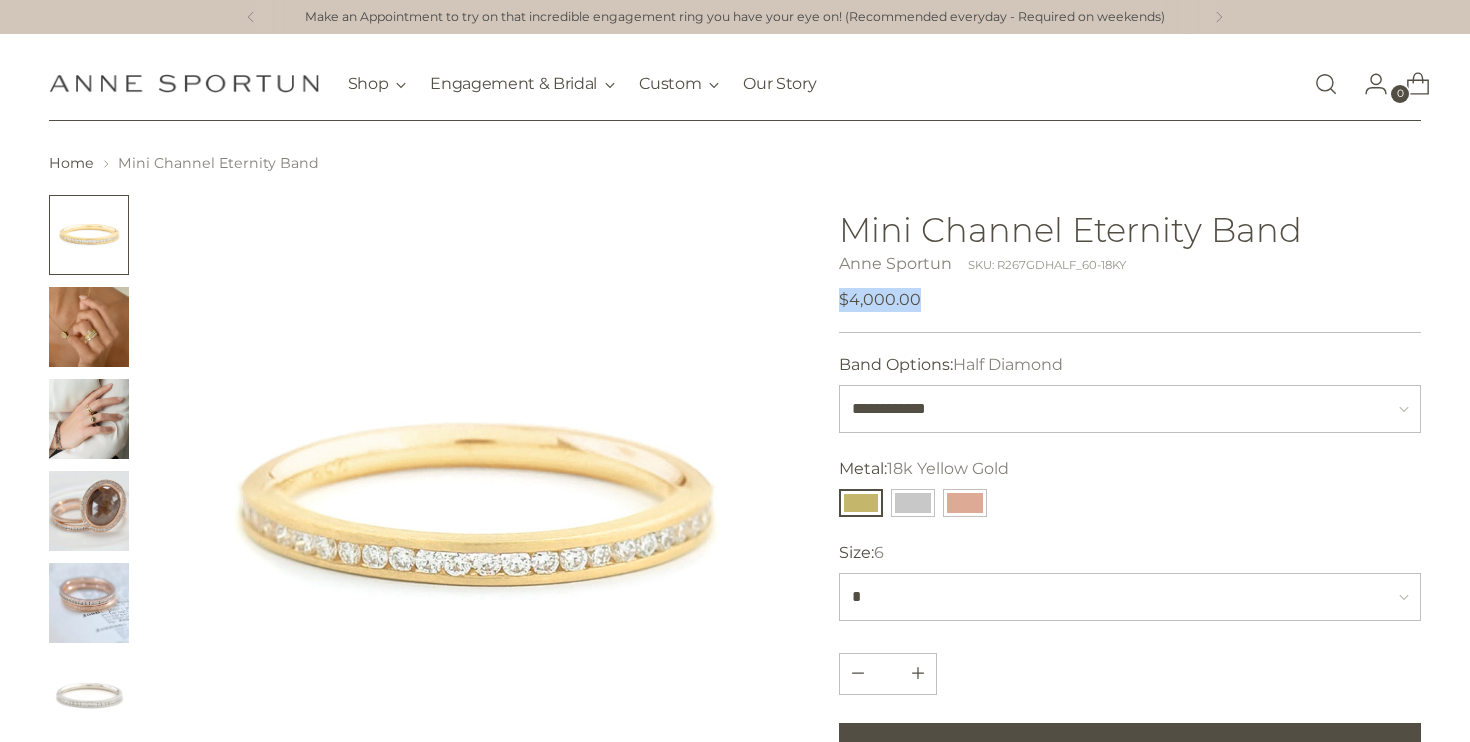 drag, startPoint x: 924, startPoint y: 295, endPoint x: 835, endPoint y: 299, distance: 89.08984 